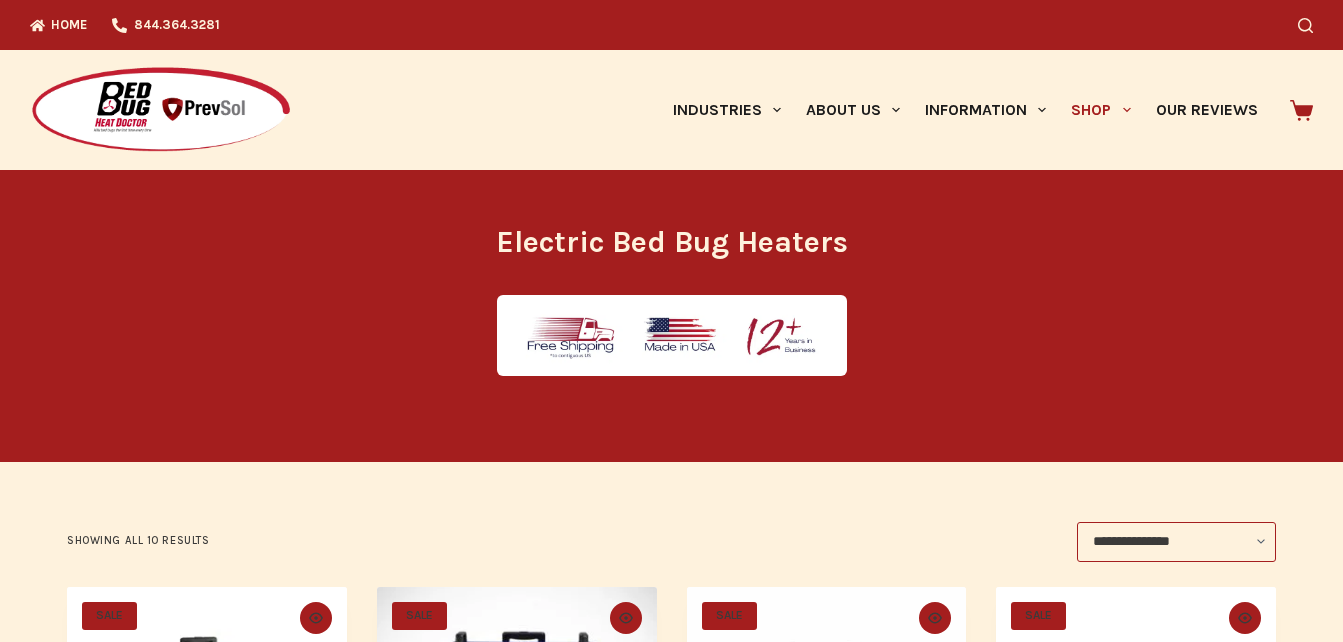 scroll, scrollTop: 0, scrollLeft: 0, axis: both 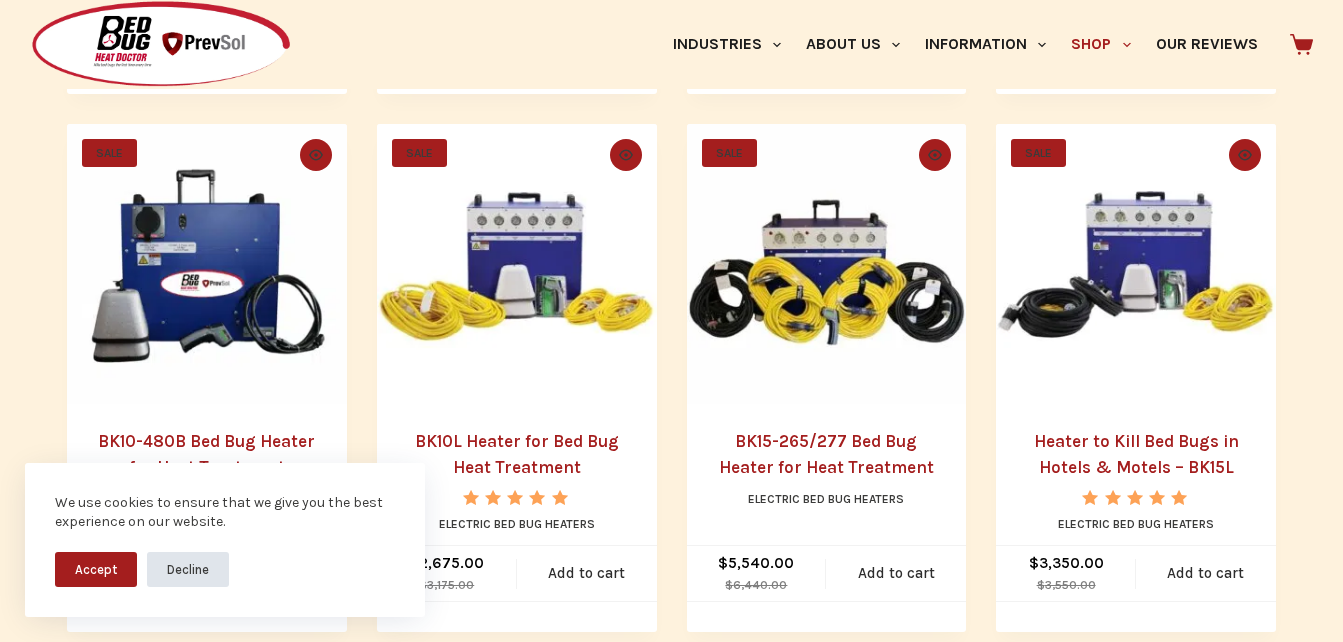 click on "Decline" at bounding box center [188, 569] 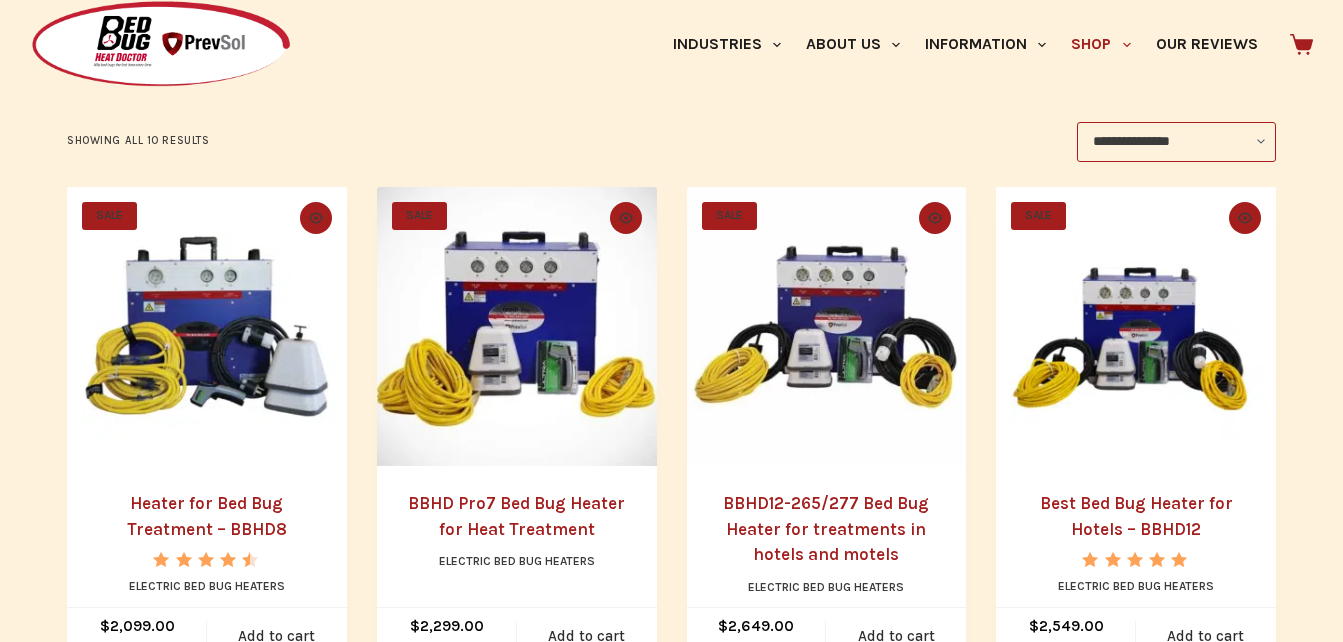 scroll, scrollTop: 500, scrollLeft: 0, axis: vertical 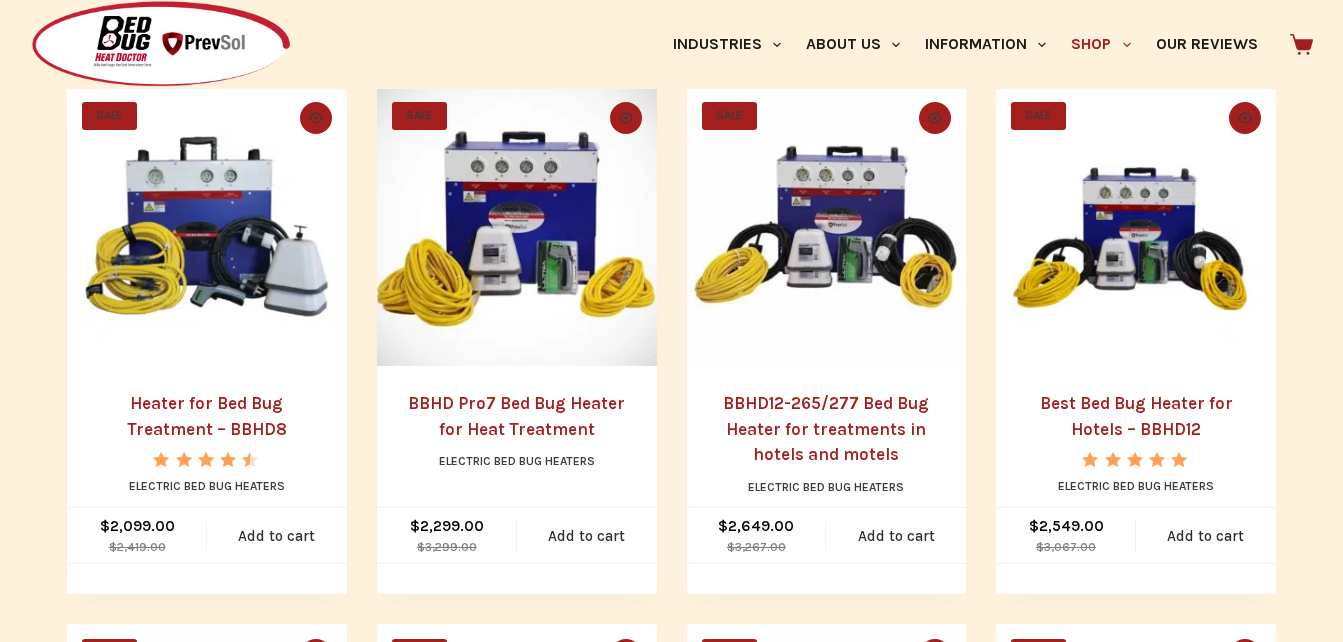 click at bounding box center [827, 227] 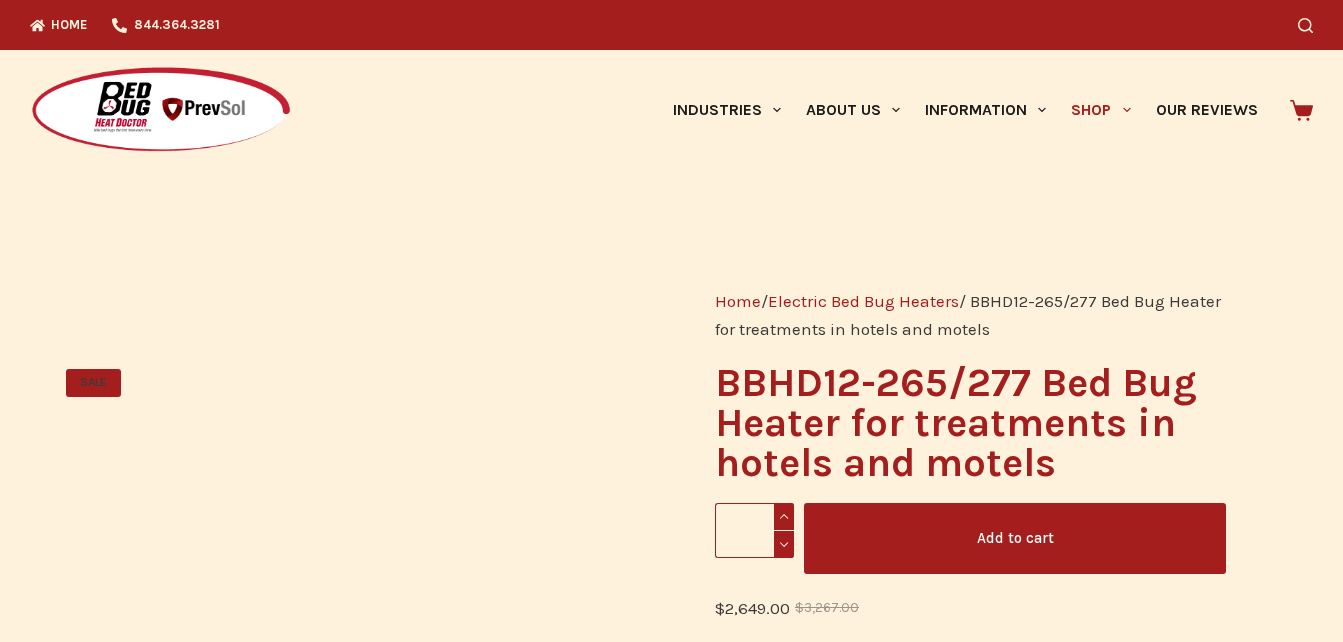 scroll, scrollTop: 0, scrollLeft: 0, axis: both 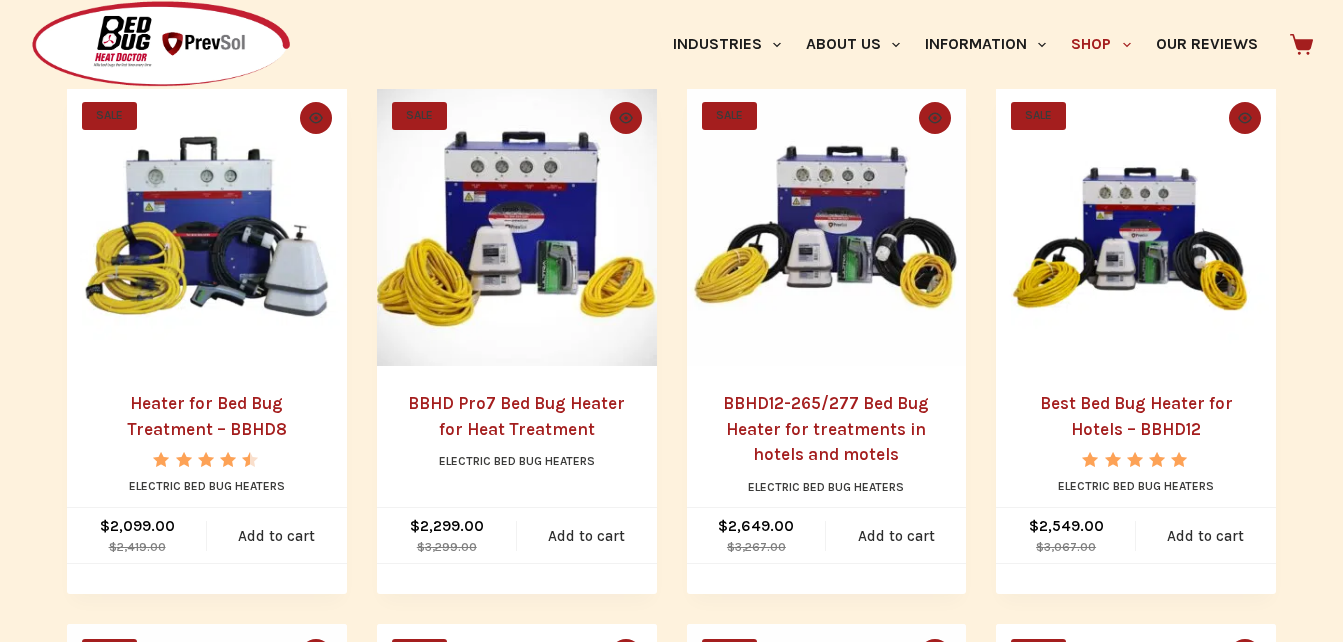 click at bounding box center (207, 227) 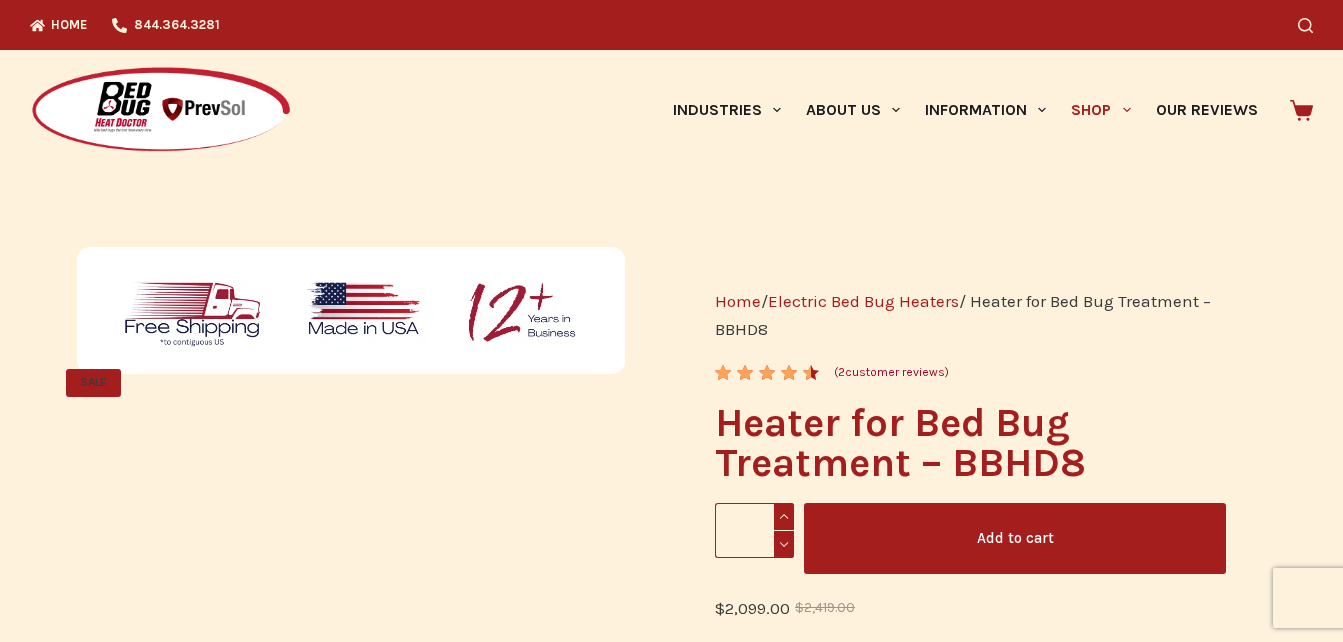 scroll, scrollTop: 0, scrollLeft: 0, axis: both 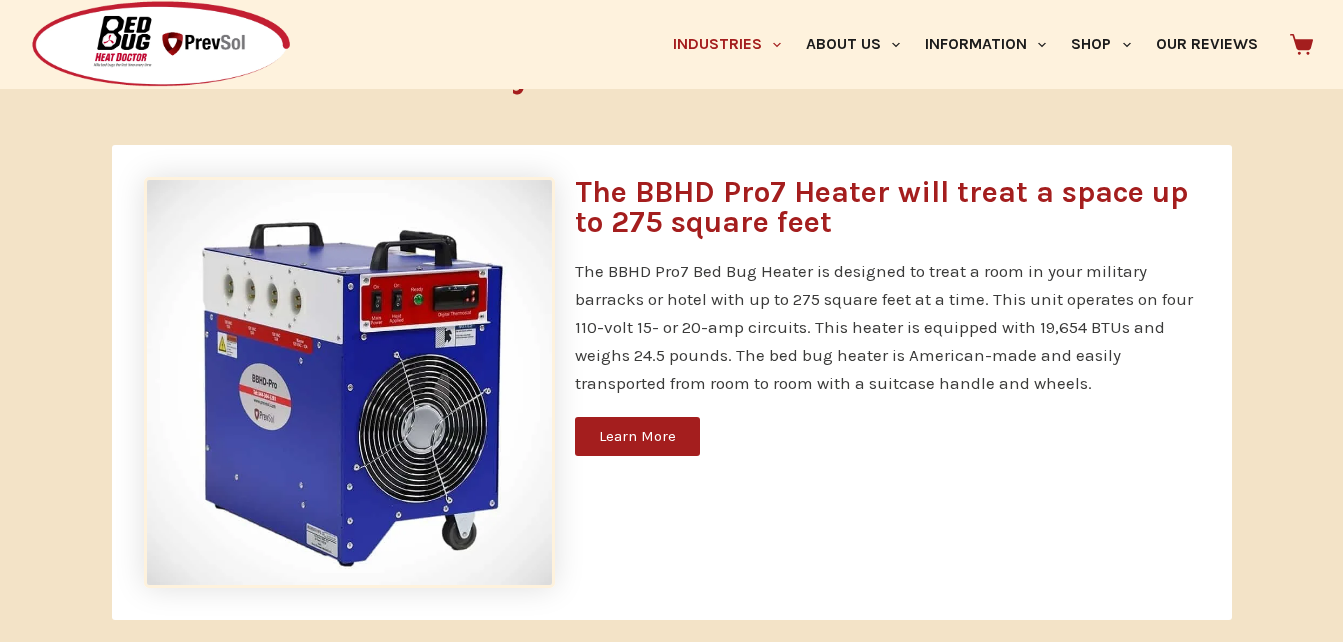 click on "Learn More" at bounding box center (637, 436) 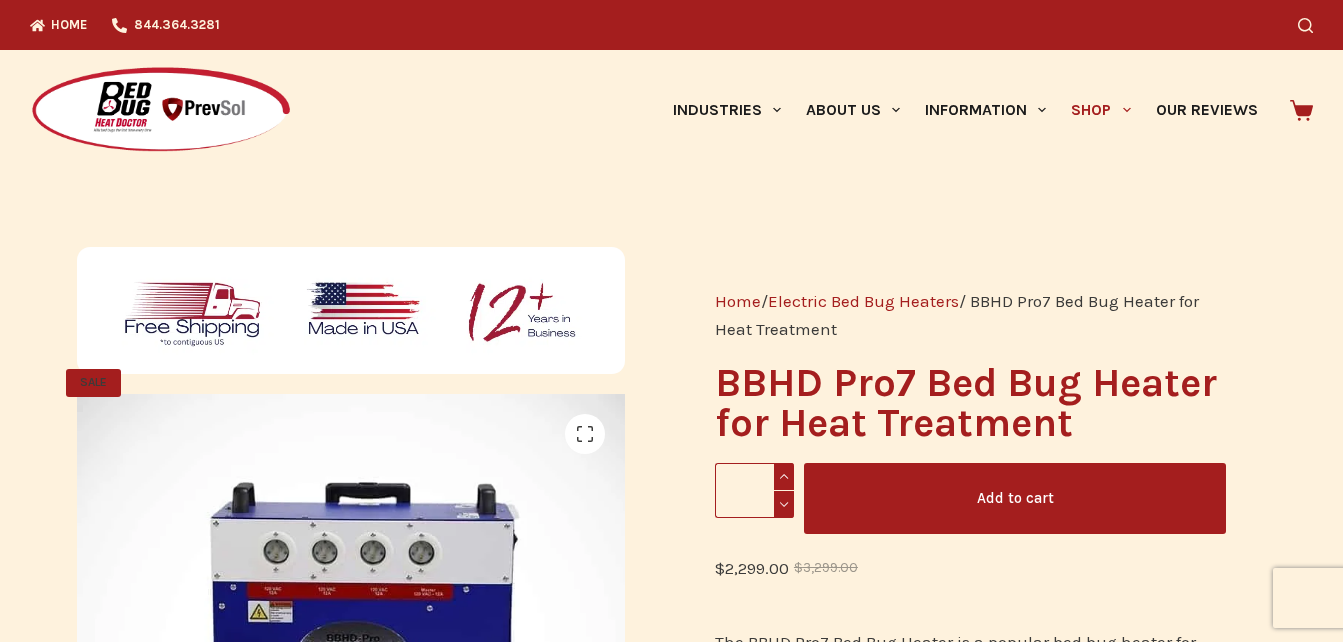 scroll, scrollTop: 0, scrollLeft: 0, axis: both 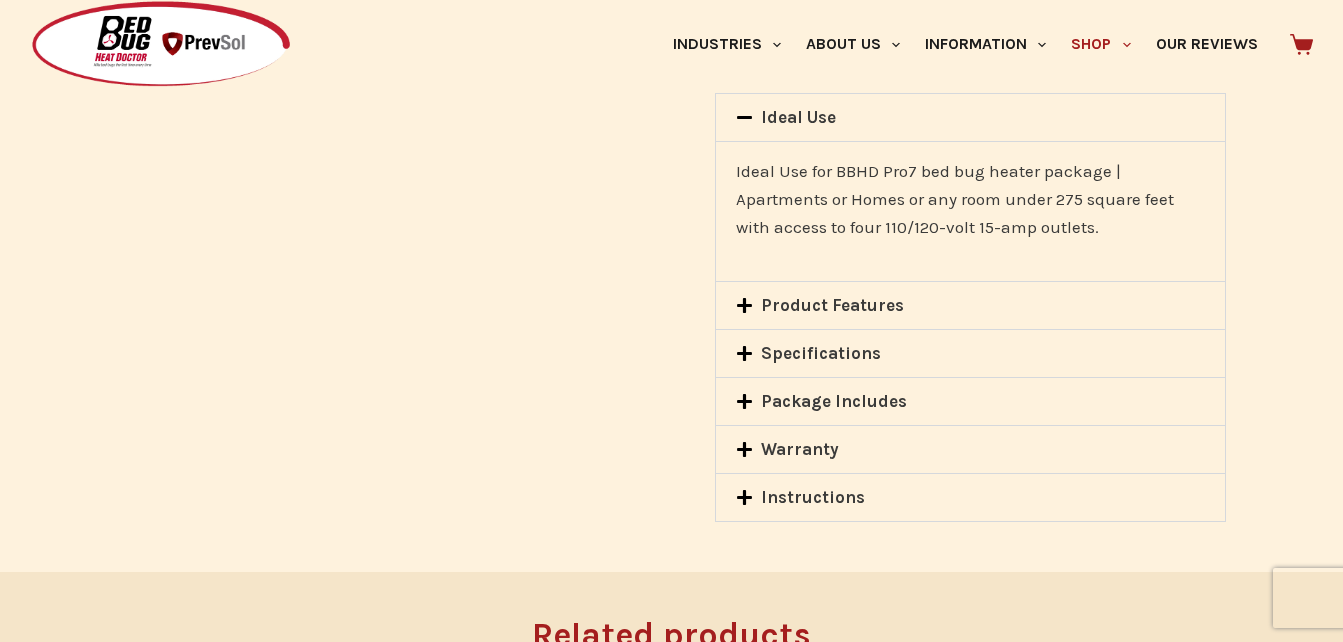drag, startPoint x: 854, startPoint y: 346, endPoint x: 867, endPoint y: 341, distance: 13.928389 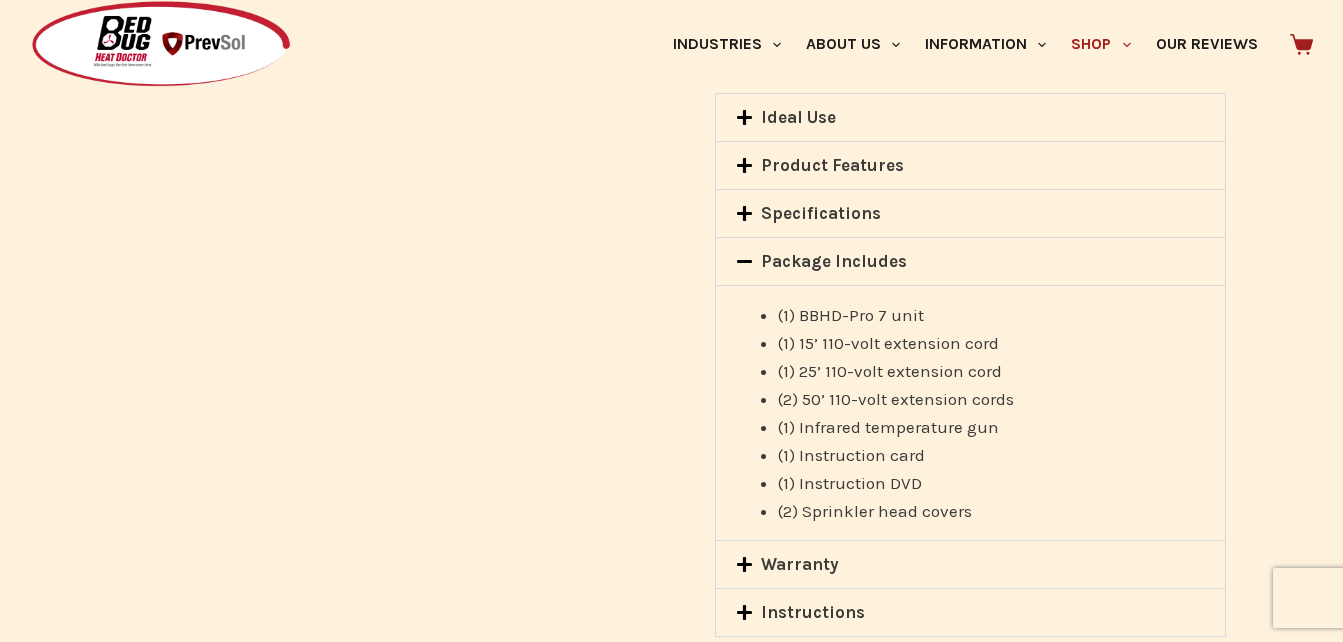 click 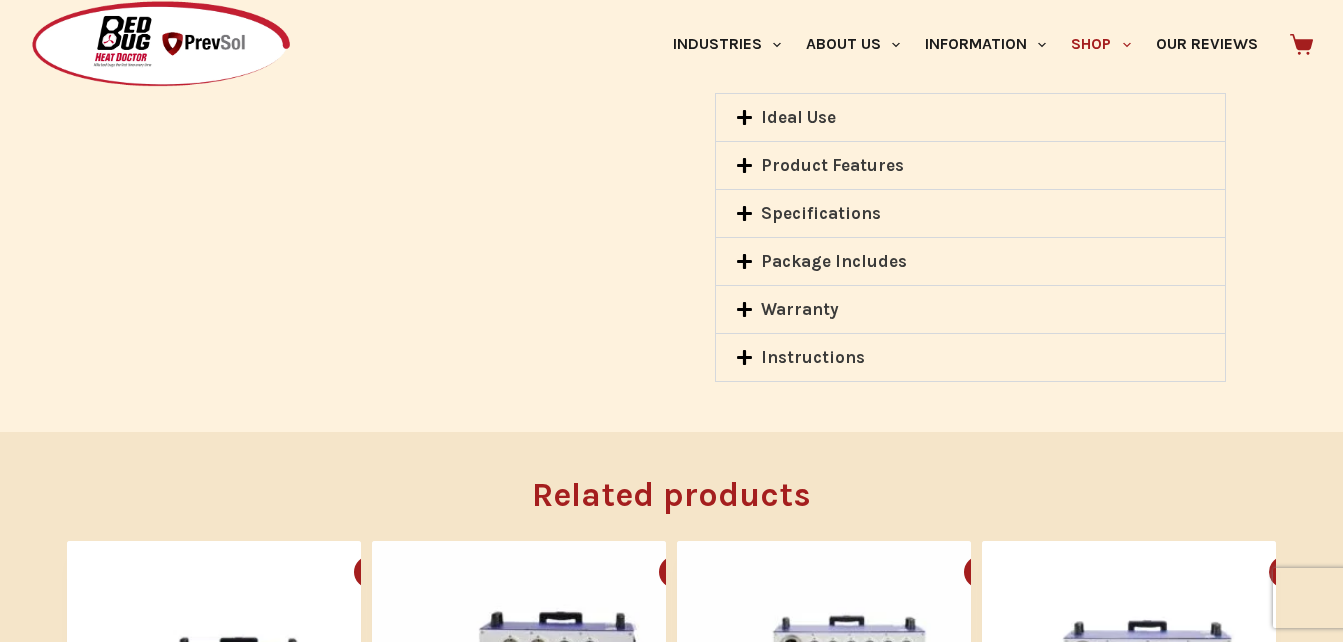 click on "Warranty" at bounding box center (800, 309) 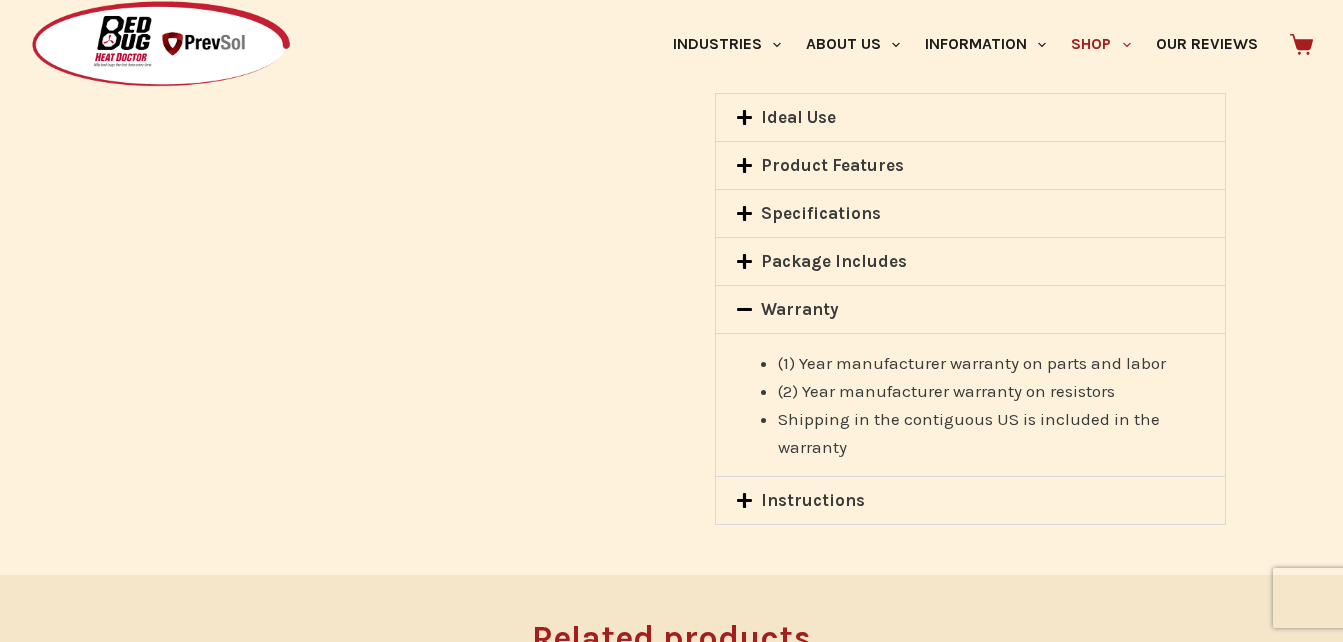 click at bounding box center [749, 311] 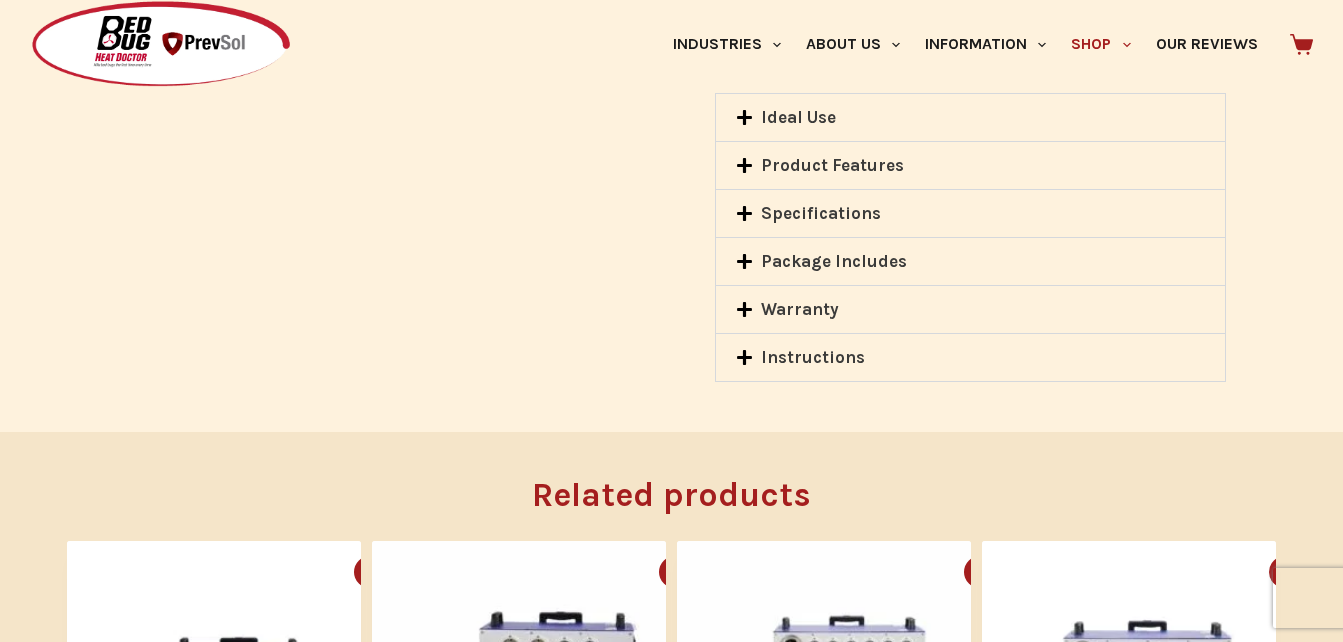 click on "Instructions" at bounding box center [813, 357] 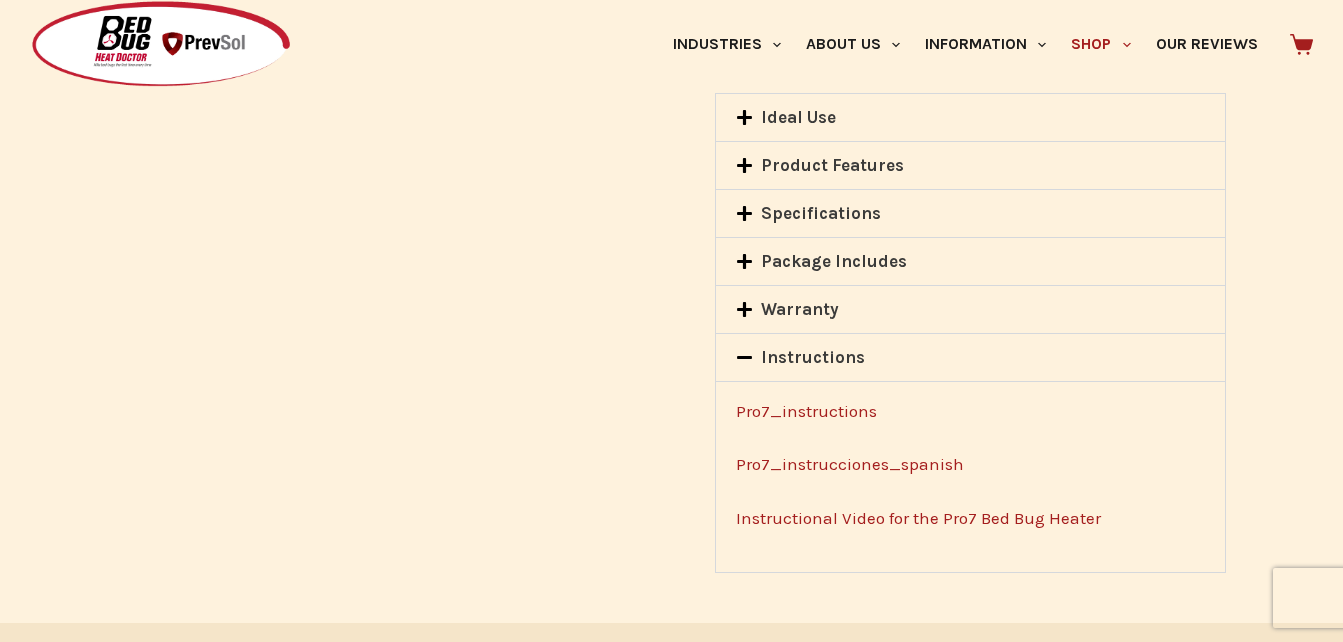 click at bounding box center [749, 359] 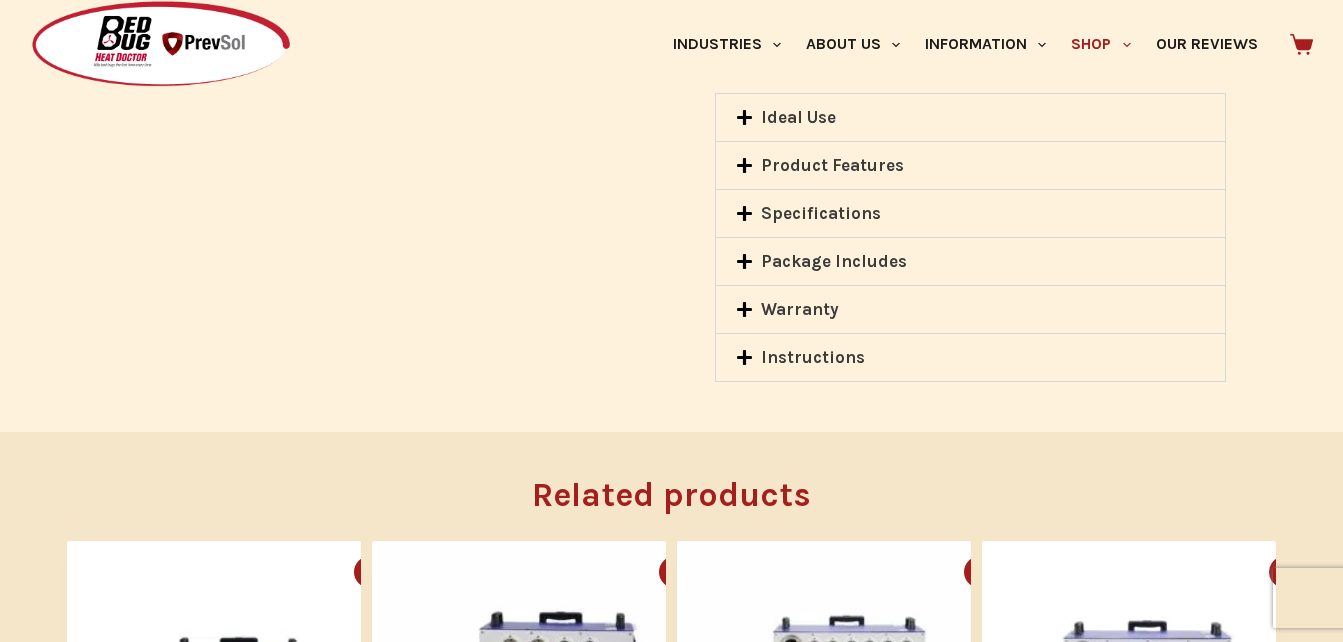 click 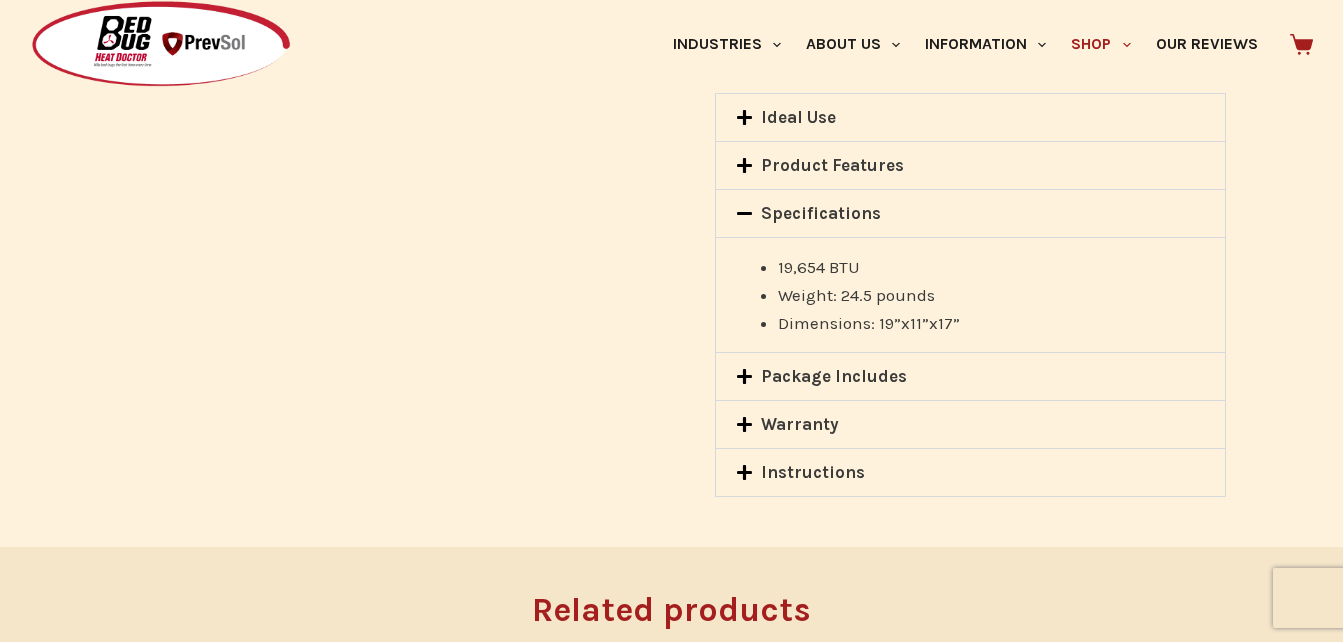 click 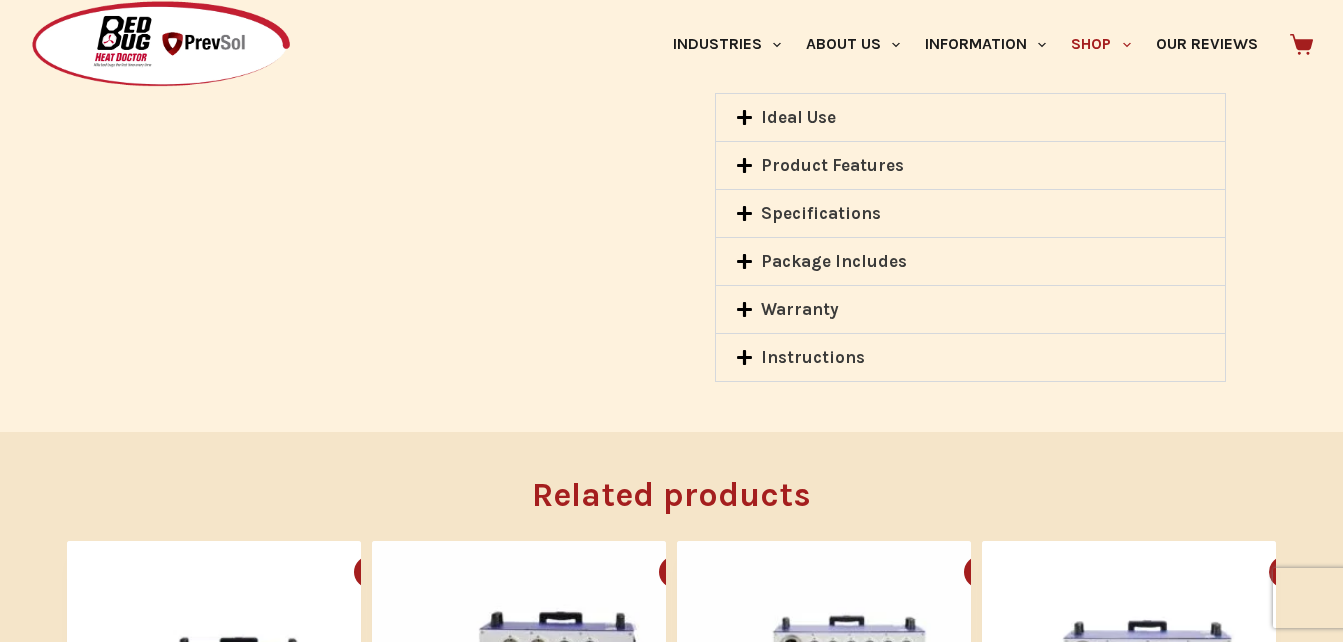 click at bounding box center [749, 263] 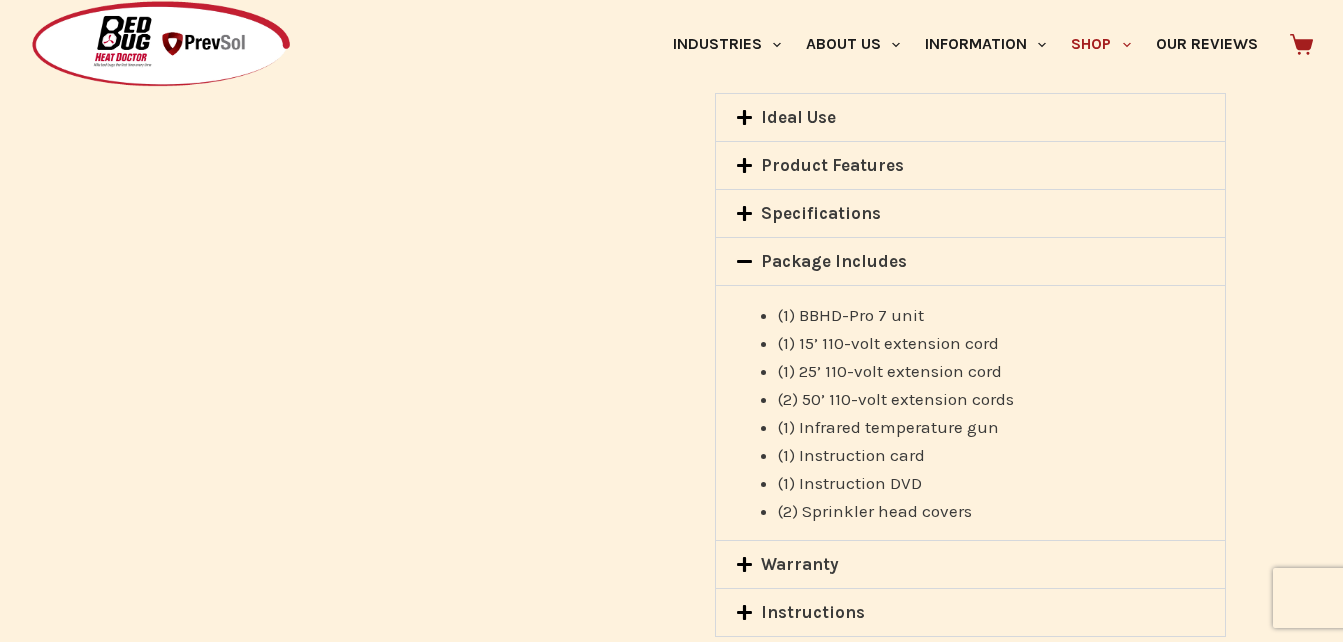 click 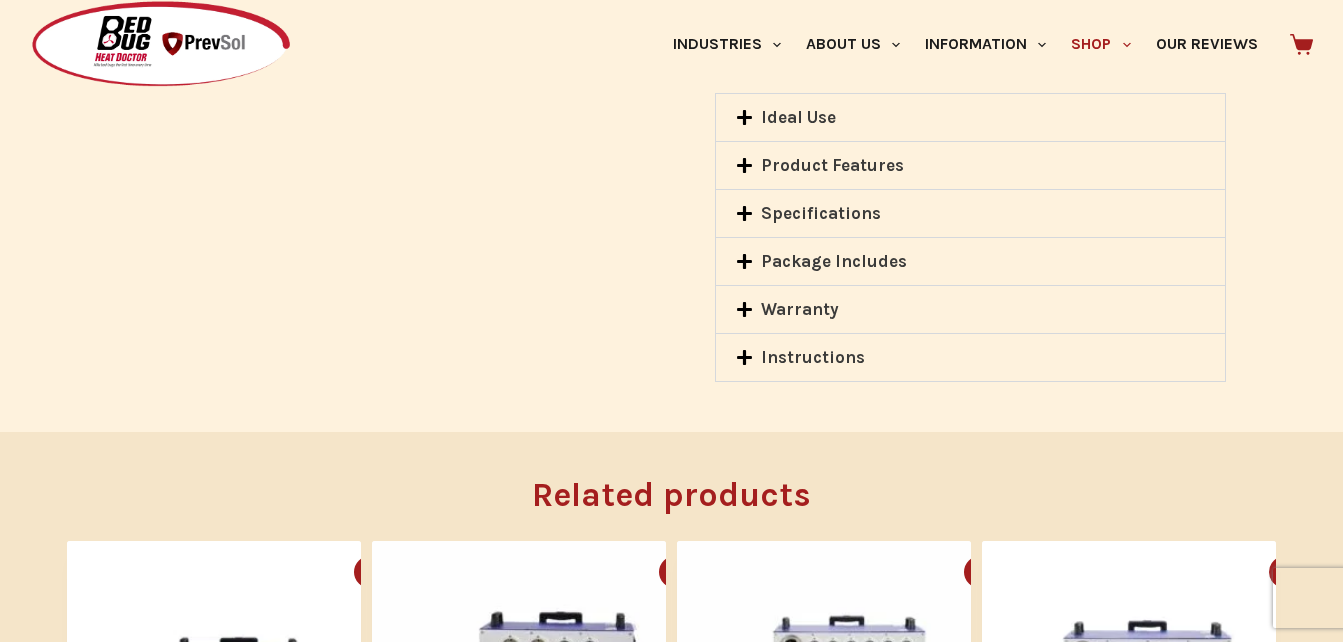 click on "Product Features" at bounding box center (970, 165) 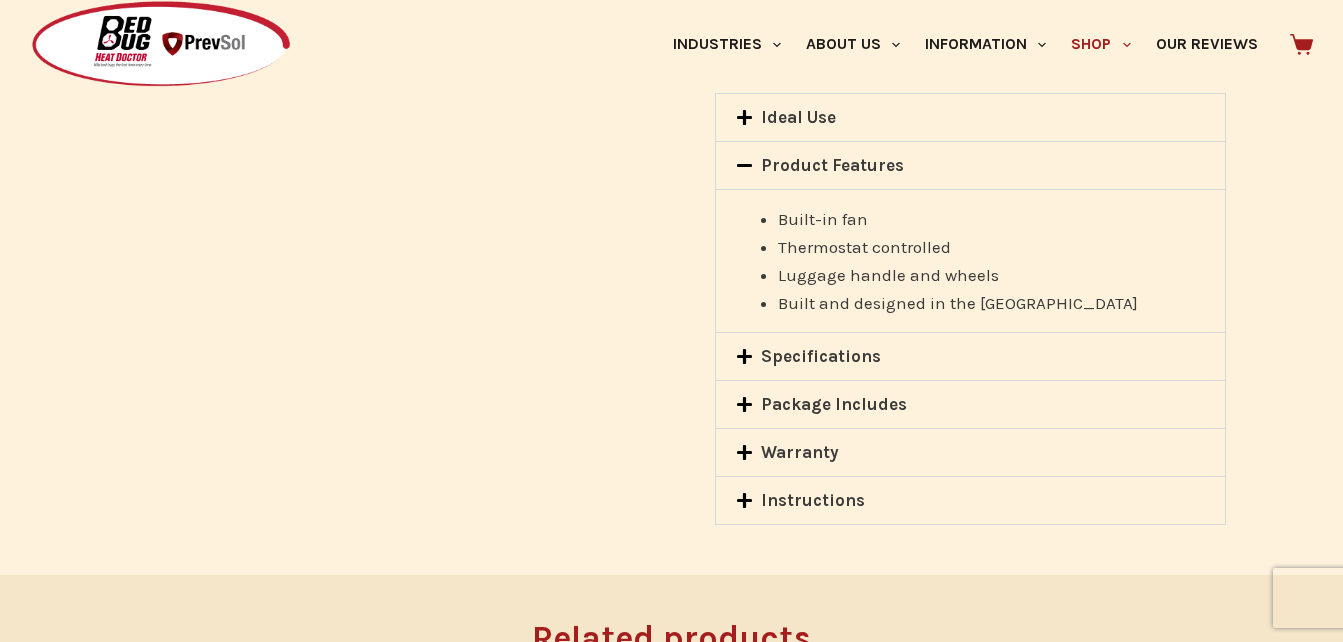 click 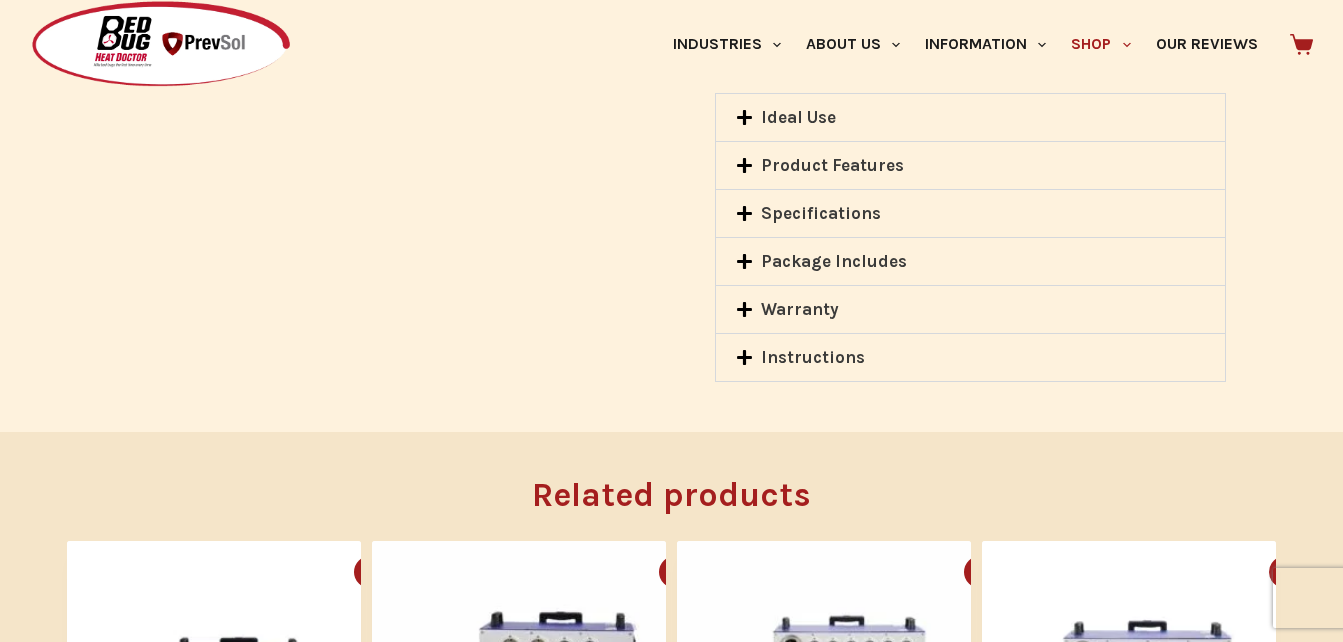 click 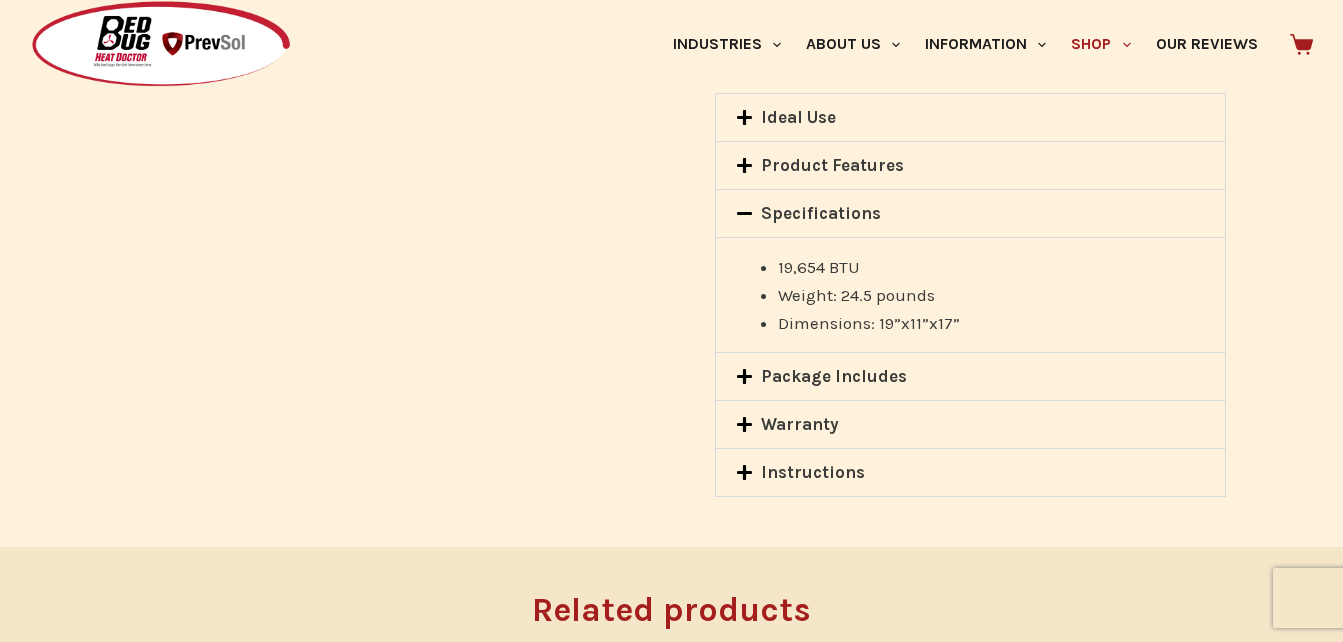 click 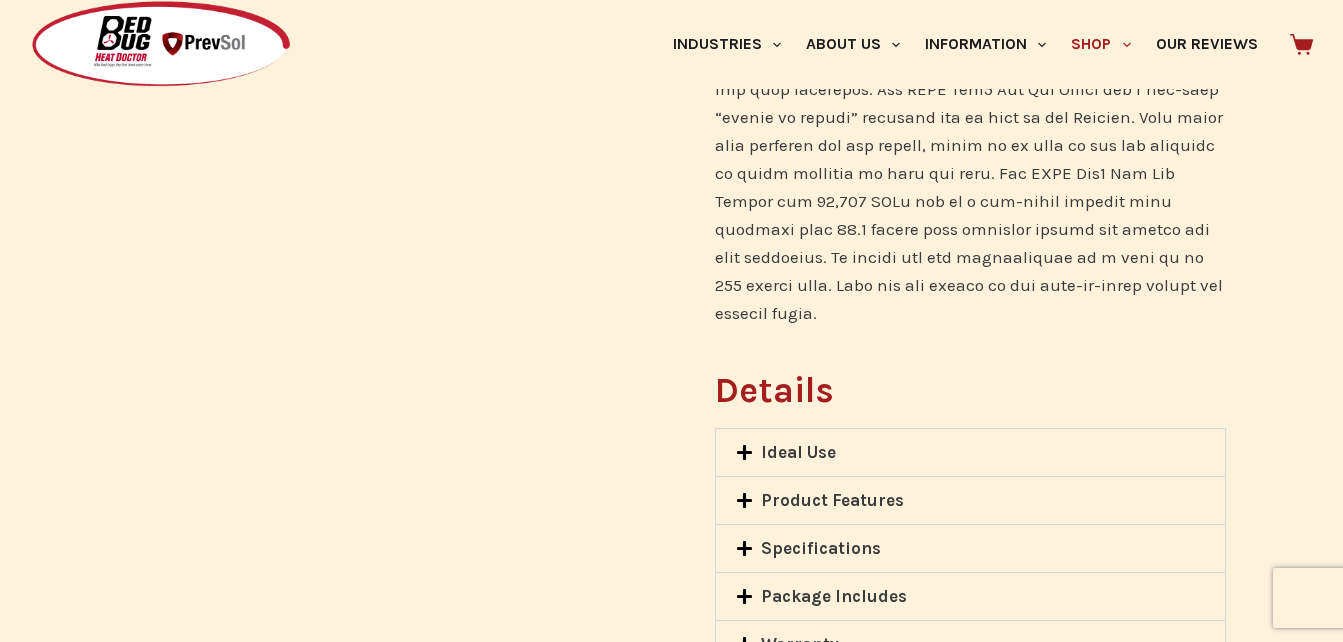 scroll, scrollTop: 1300, scrollLeft: 0, axis: vertical 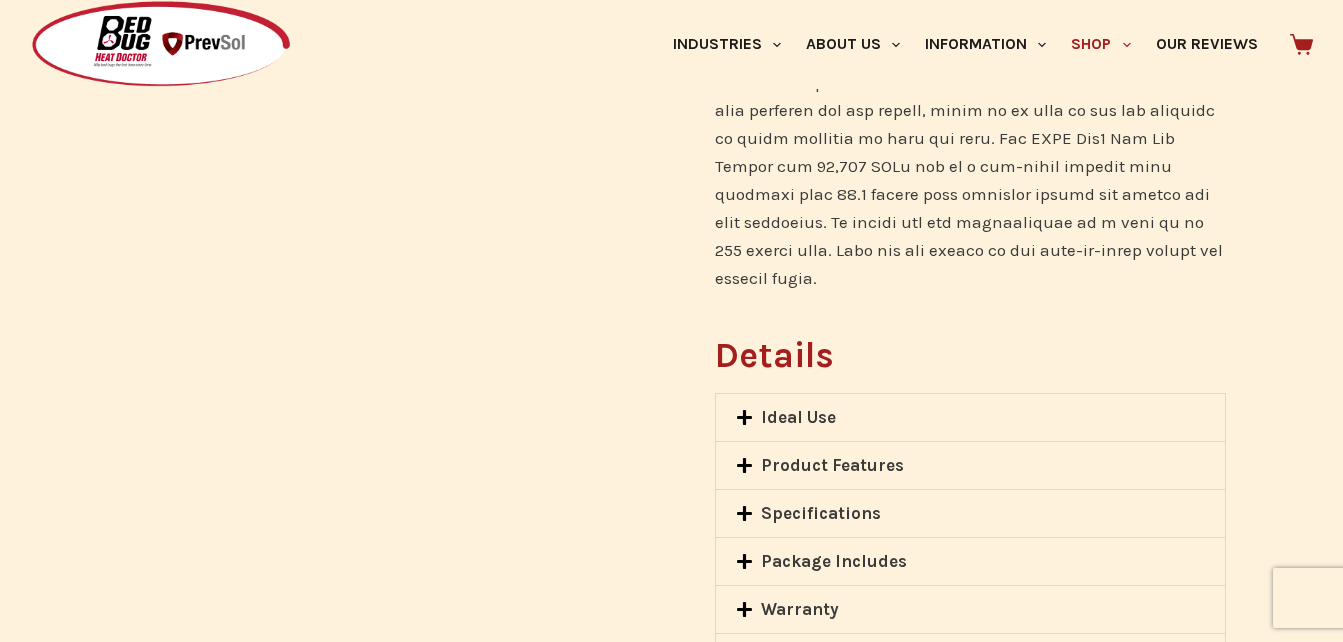 click at bounding box center (749, 563) 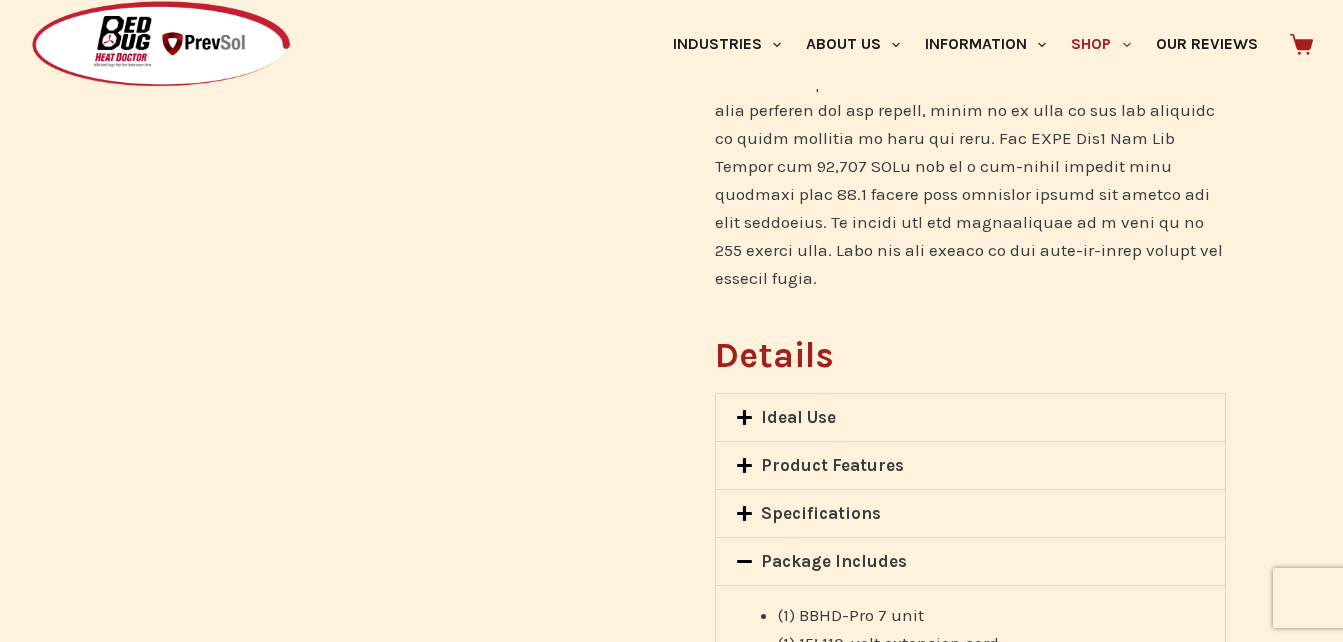 click 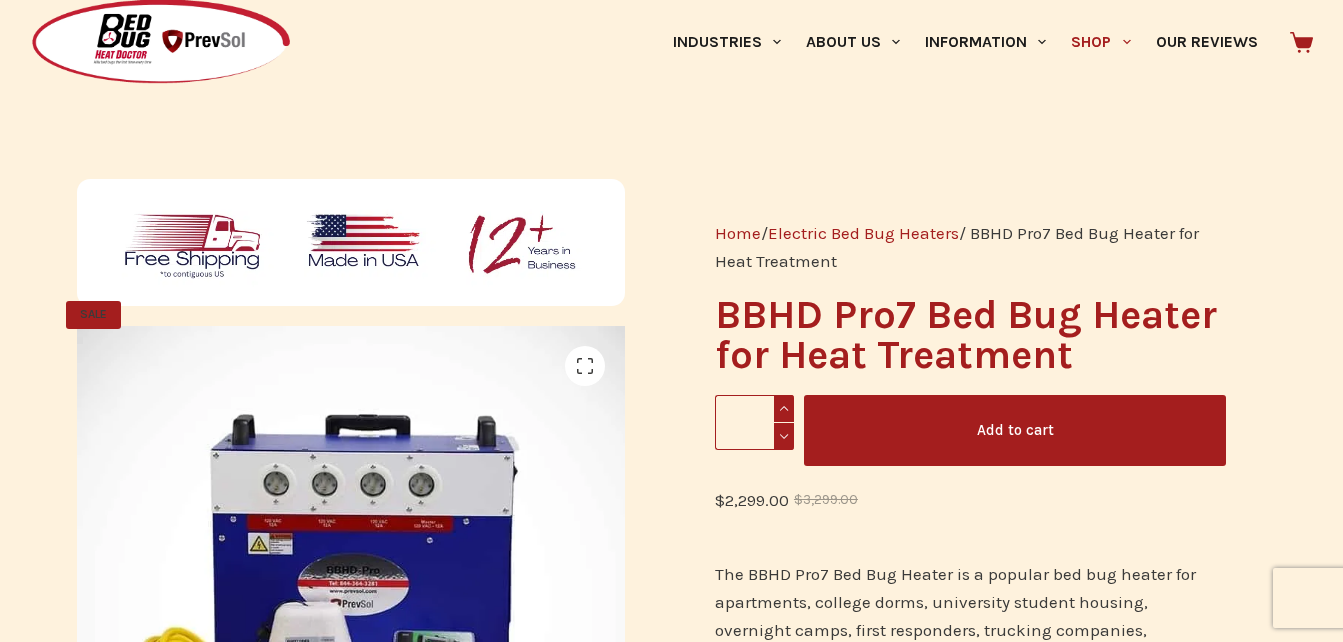 scroll, scrollTop: 0, scrollLeft: 0, axis: both 